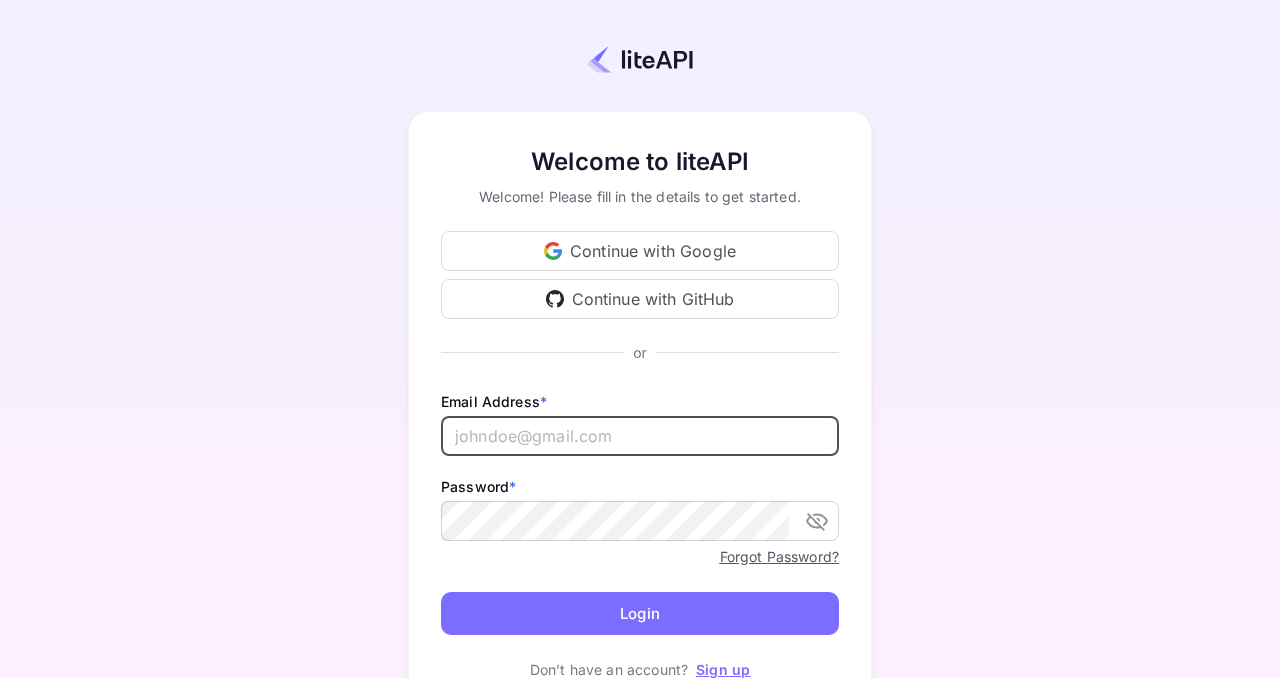 scroll, scrollTop: 0, scrollLeft: 0, axis: both 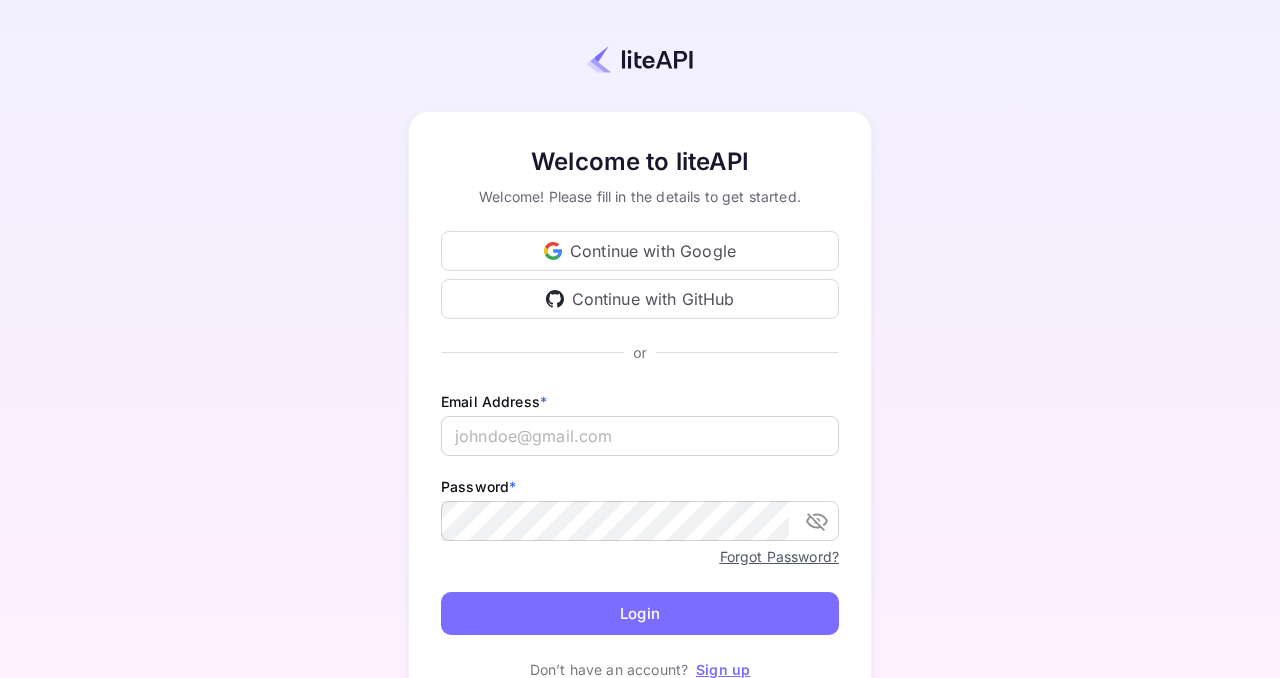 click on "Continue with Google" at bounding box center [640, 251] 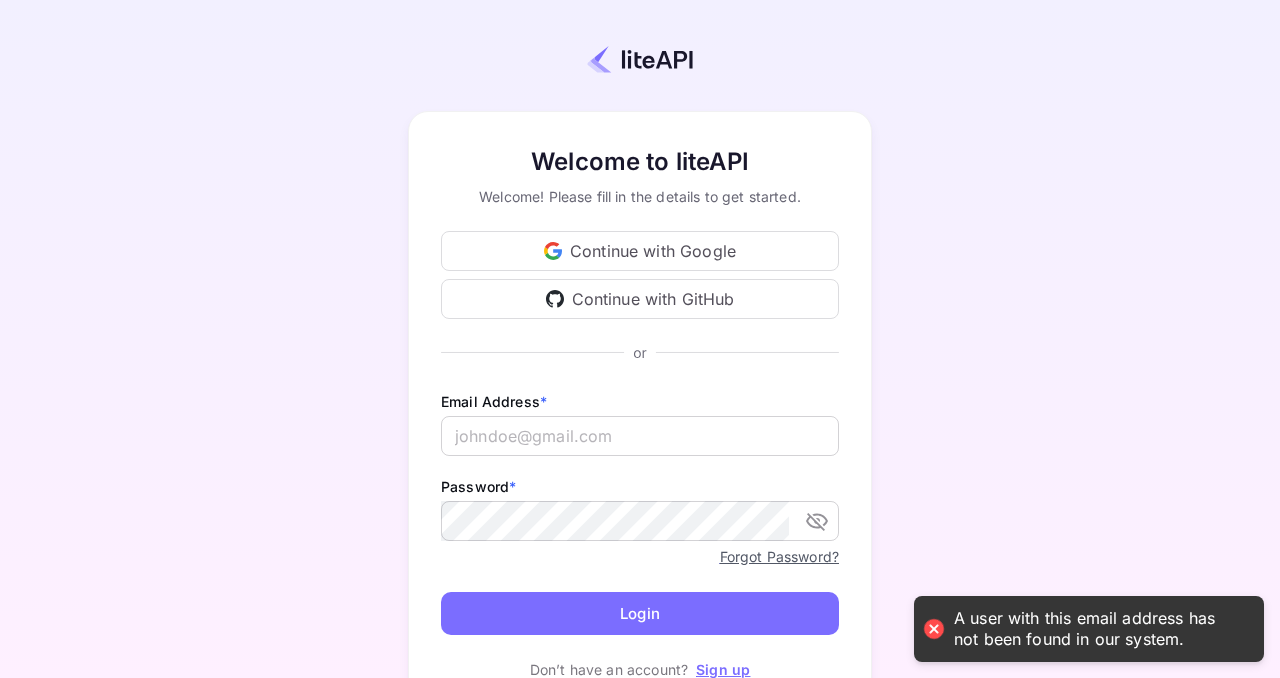 click on "Your account has been created successfully, a confirmation link has been sent to your email. Welcome to liteAPI Welcome! Please fill in the details to get started. Continue with Google Continue with GitHub Email Address   * ​ Password   * ​ Forgot Password? Login Don’t have an account? Sign up" at bounding box center (640, 412) 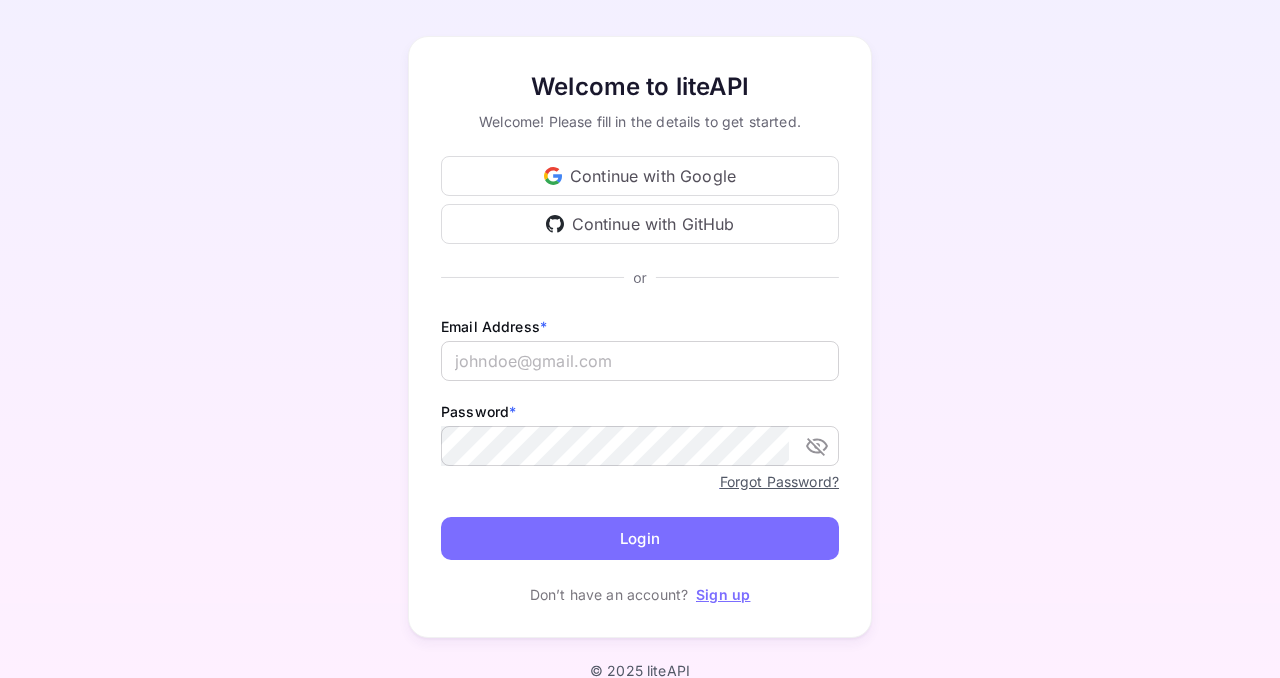 click on "Sign up" at bounding box center [723, 594] 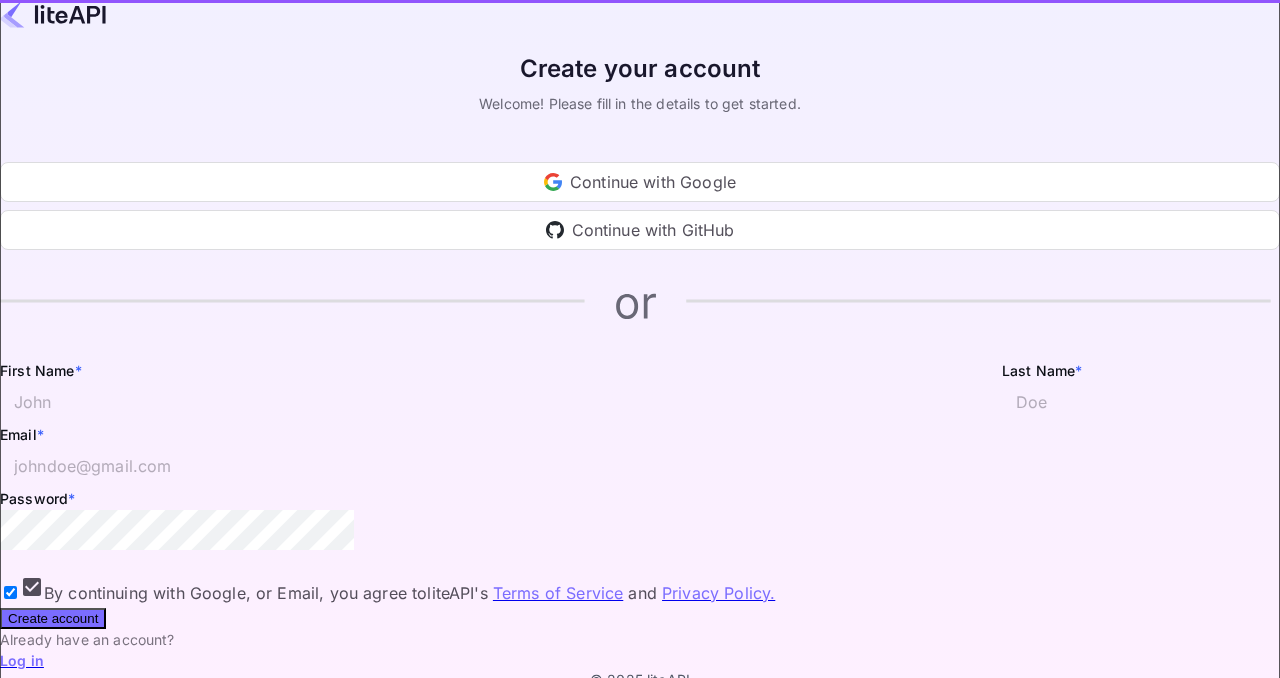 scroll, scrollTop: 0, scrollLeft: 0, axis: both 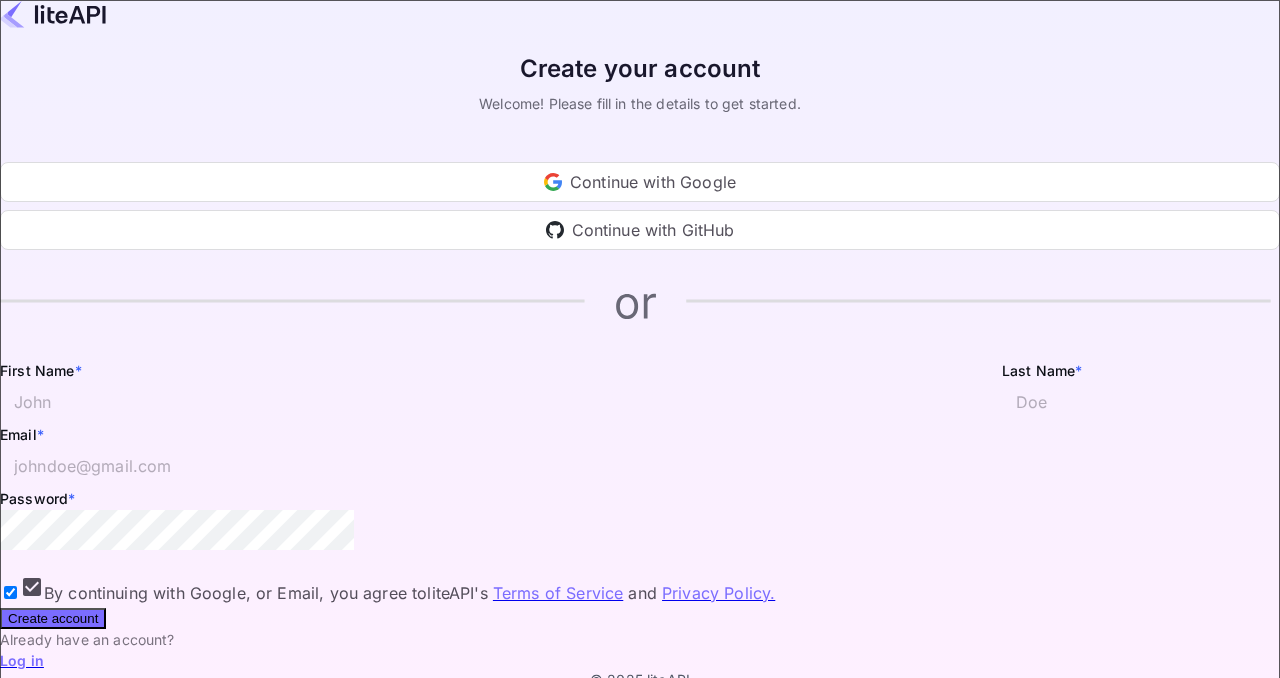 click on "Continue with Google" at bounding box center (640, 182) 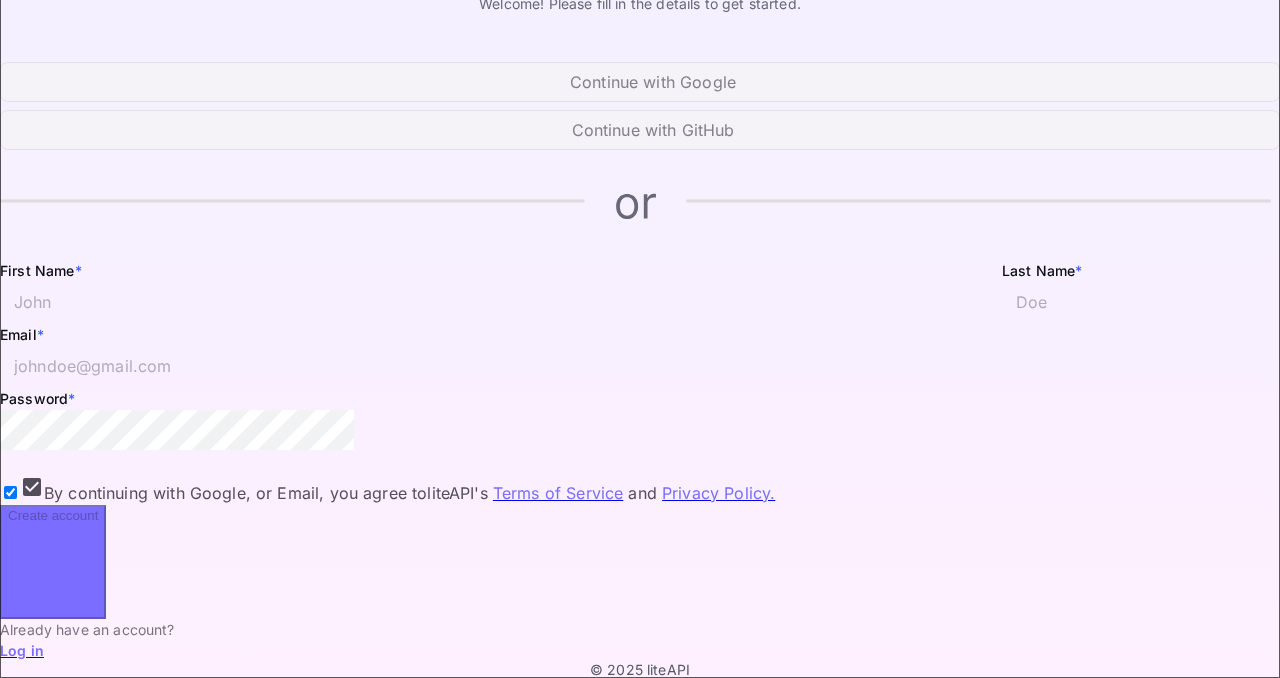 scroll, scrollTop: 107, scrollLeft: 0, axis: vertical 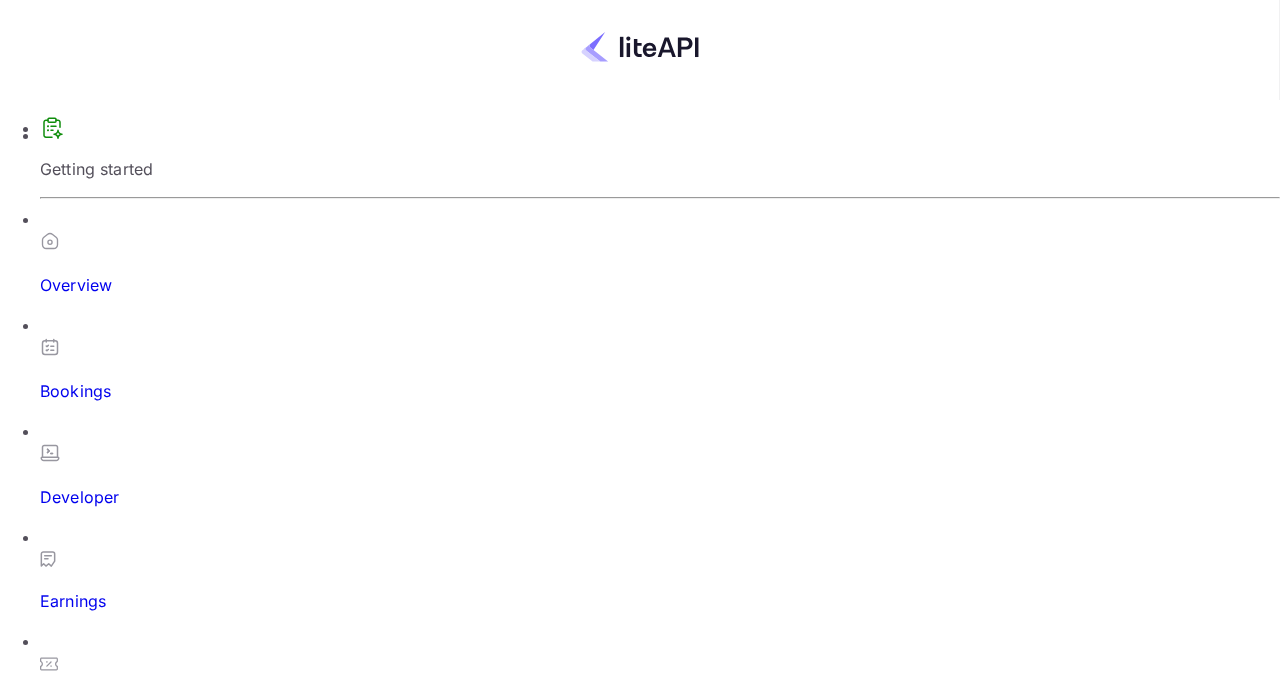 click on "Earn as You Book Earn a fixed commission on every booking, processed automatically every Monday. Earnings start immediately but show as pending until checkout day." at bounding box center (640, 4225) 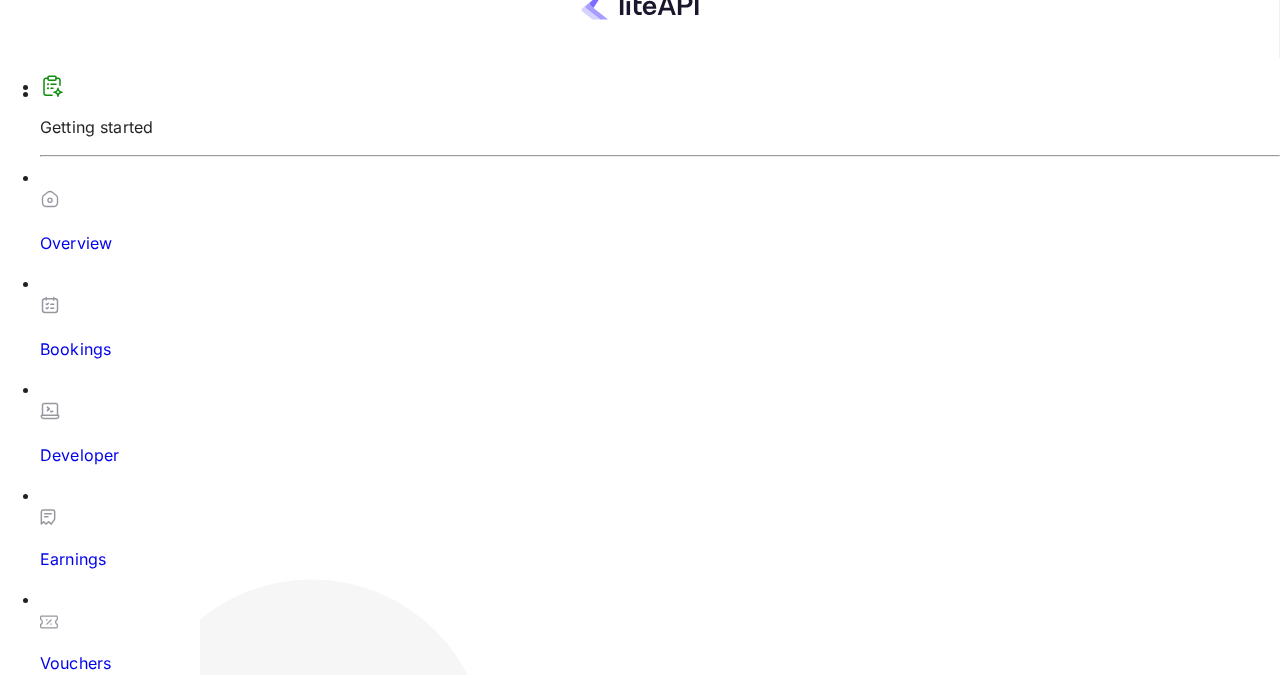 scroll, scrollTop: 0, scrollLeft: 0, axis: both 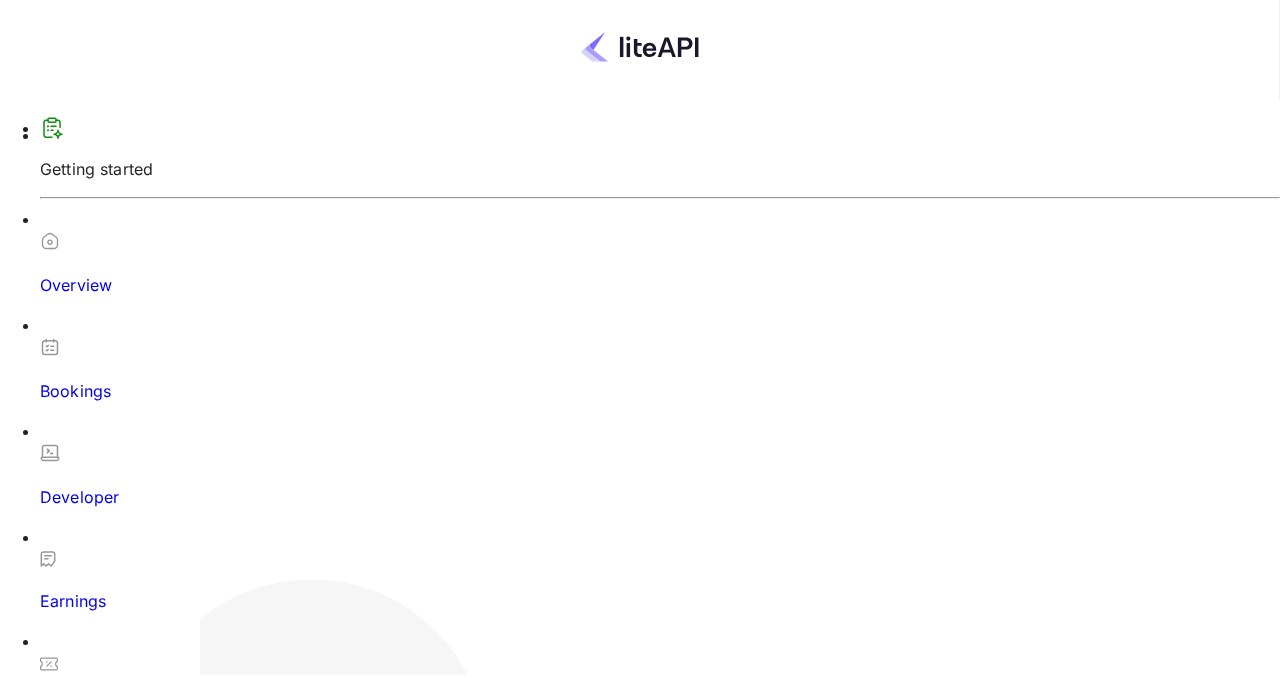 click on "Overview" at bounding box center [660, 285] 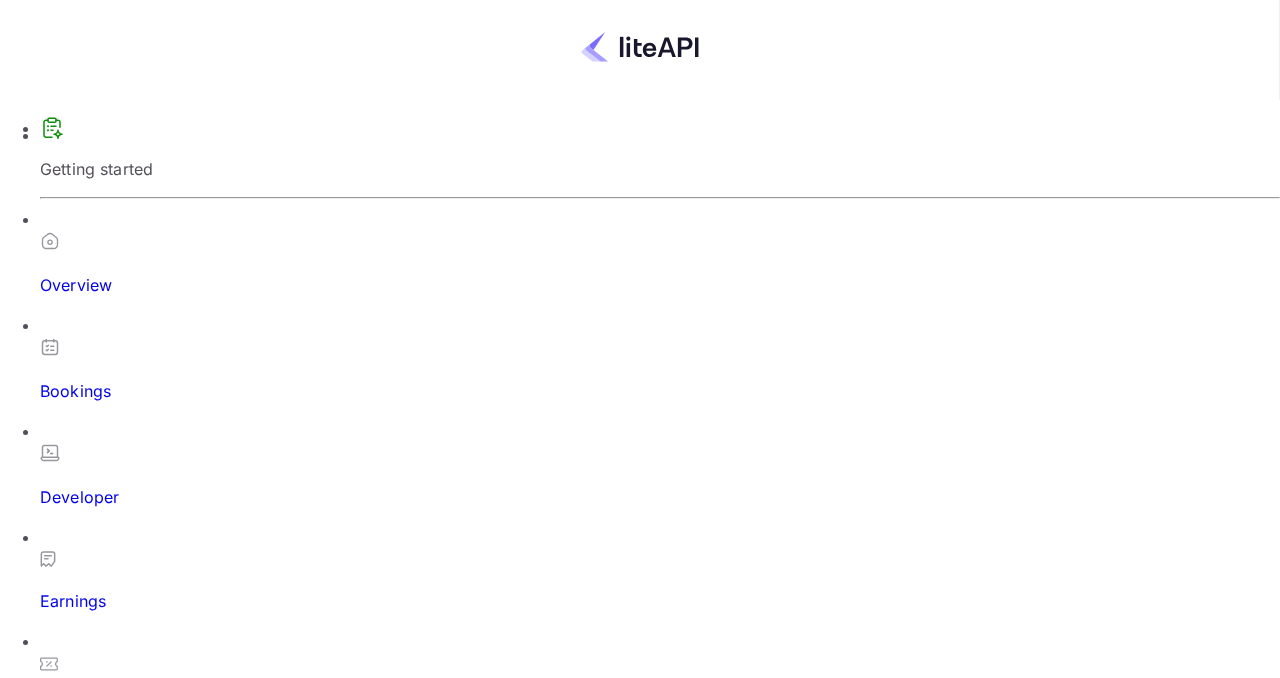 click on "Bookings" at bounding box center (660, 358) 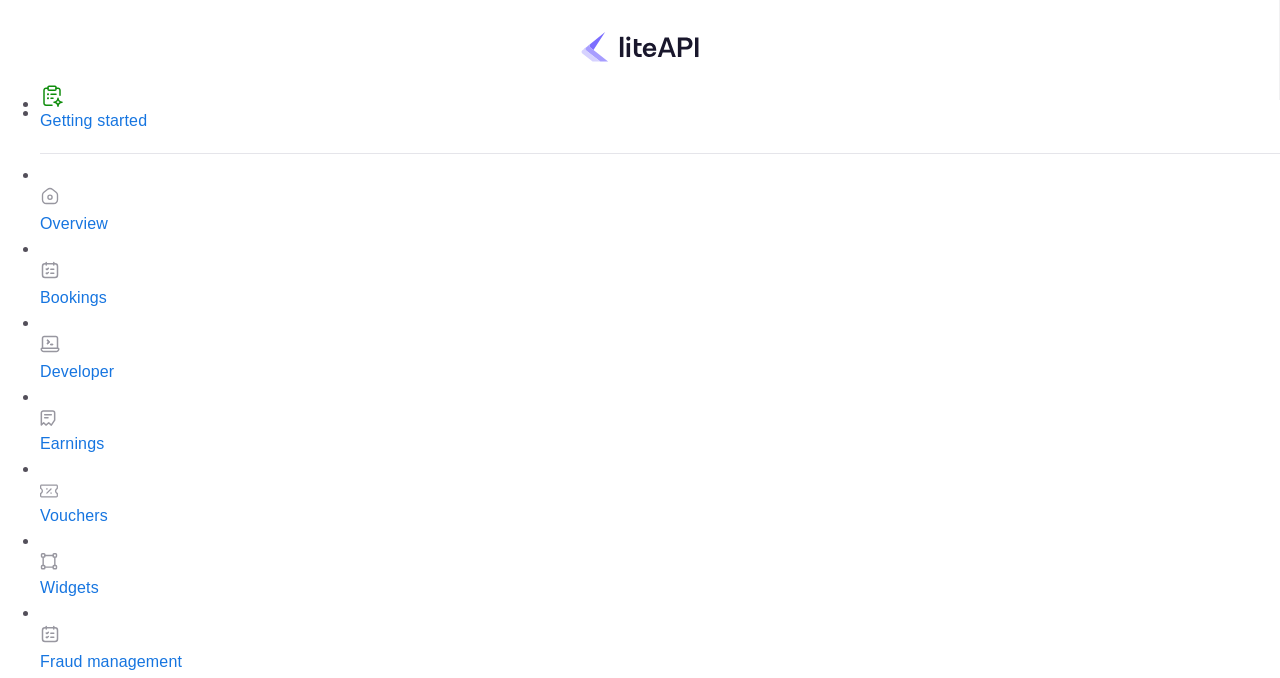click on "Bookings Amendment requests" at bounding box center [605, 1513] 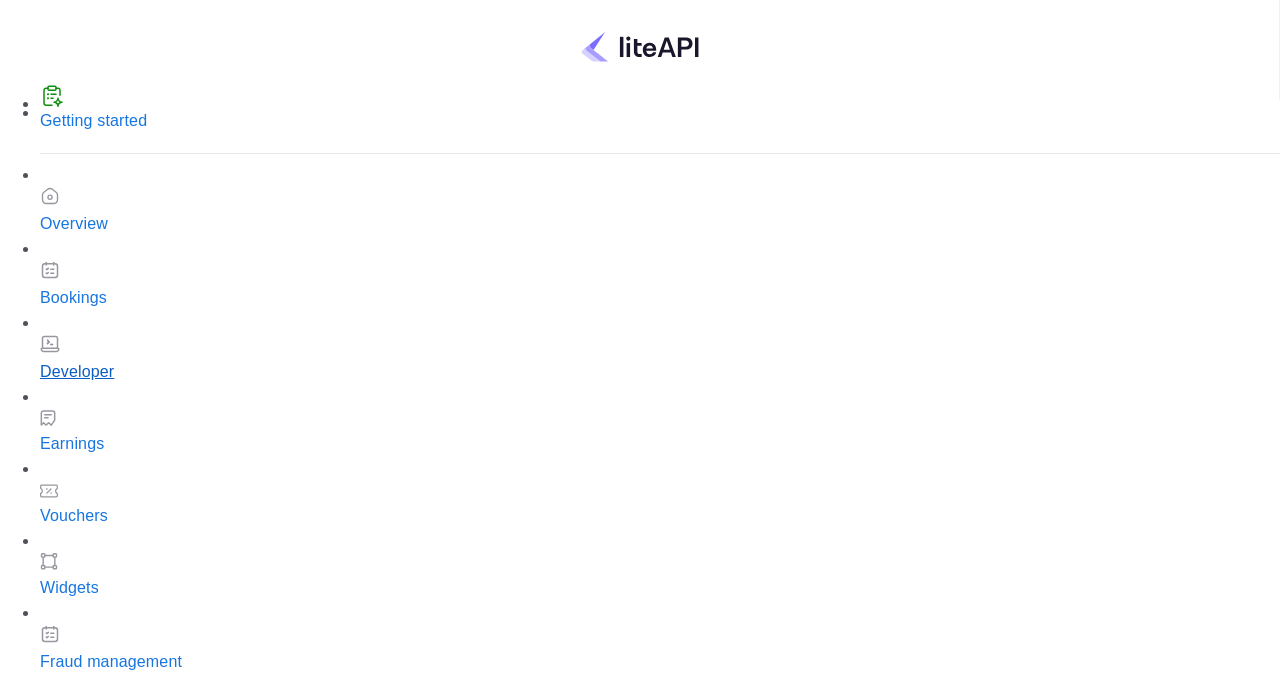 click on "Developer" at bounding box center (660, 359) 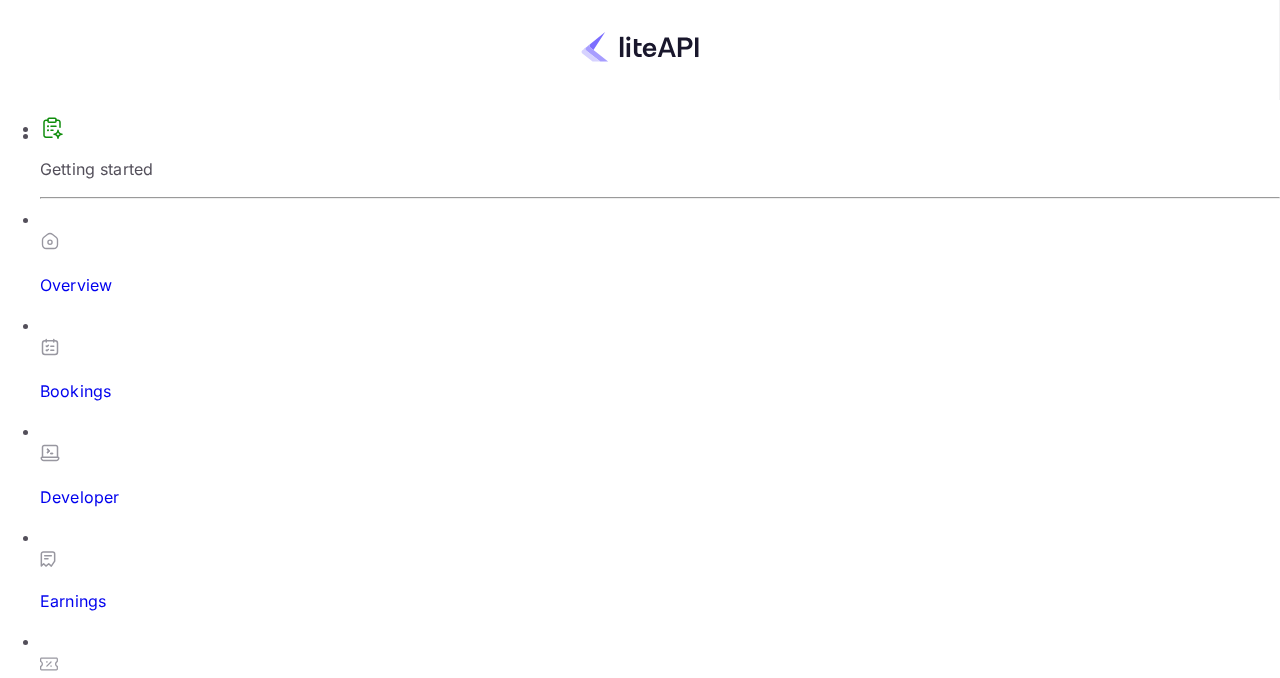 click on "Earnings" at bounding box center [660, 581] 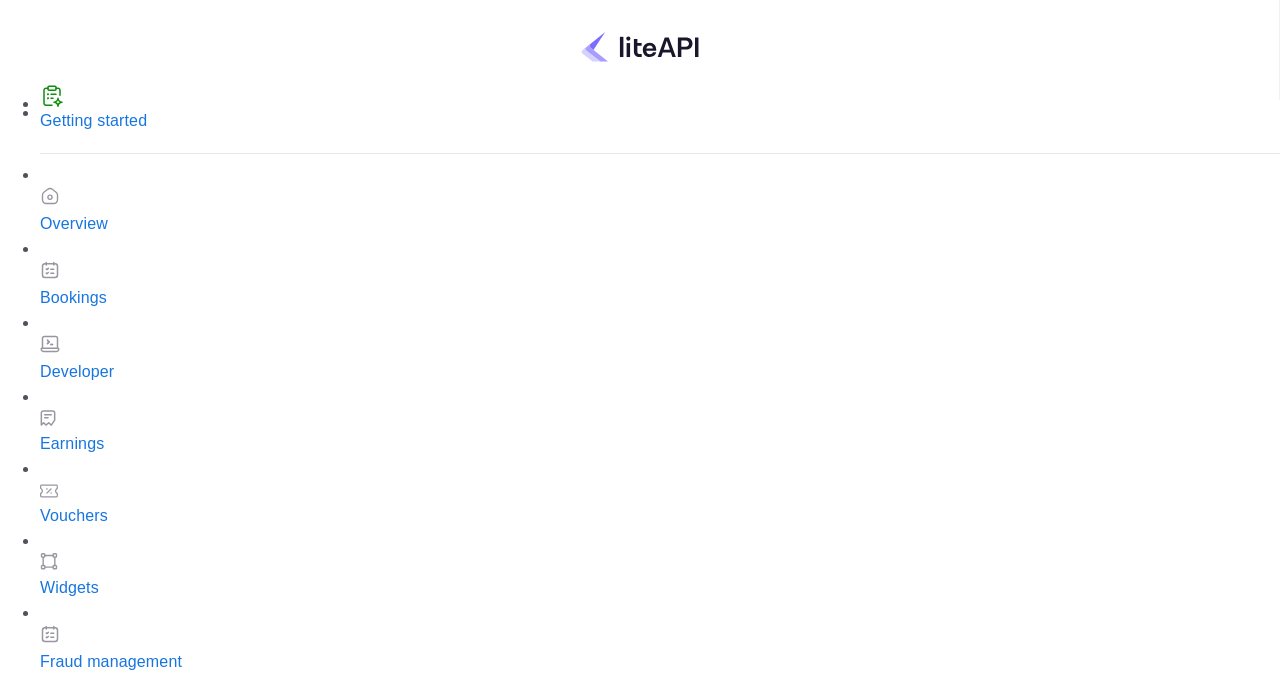 click on "Whitelabel" at bounding box center (660, 734) 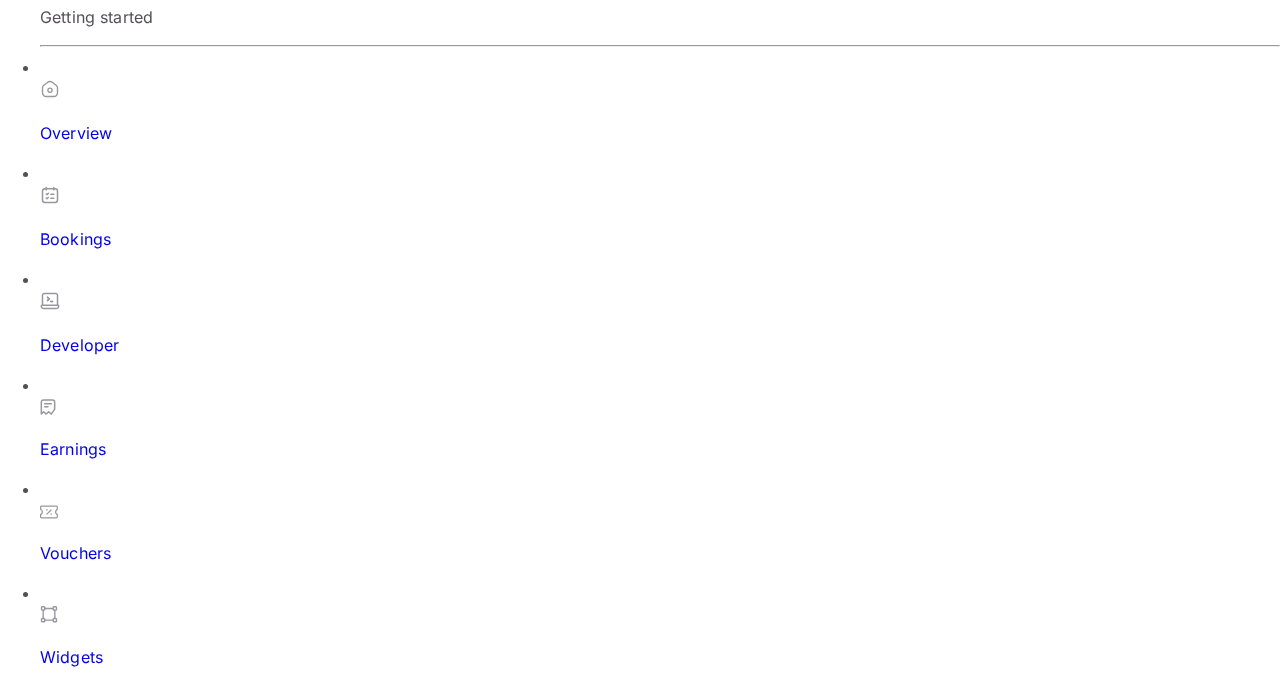 scroll, scrollTop: 0, scrollLeft: 0, axis: both 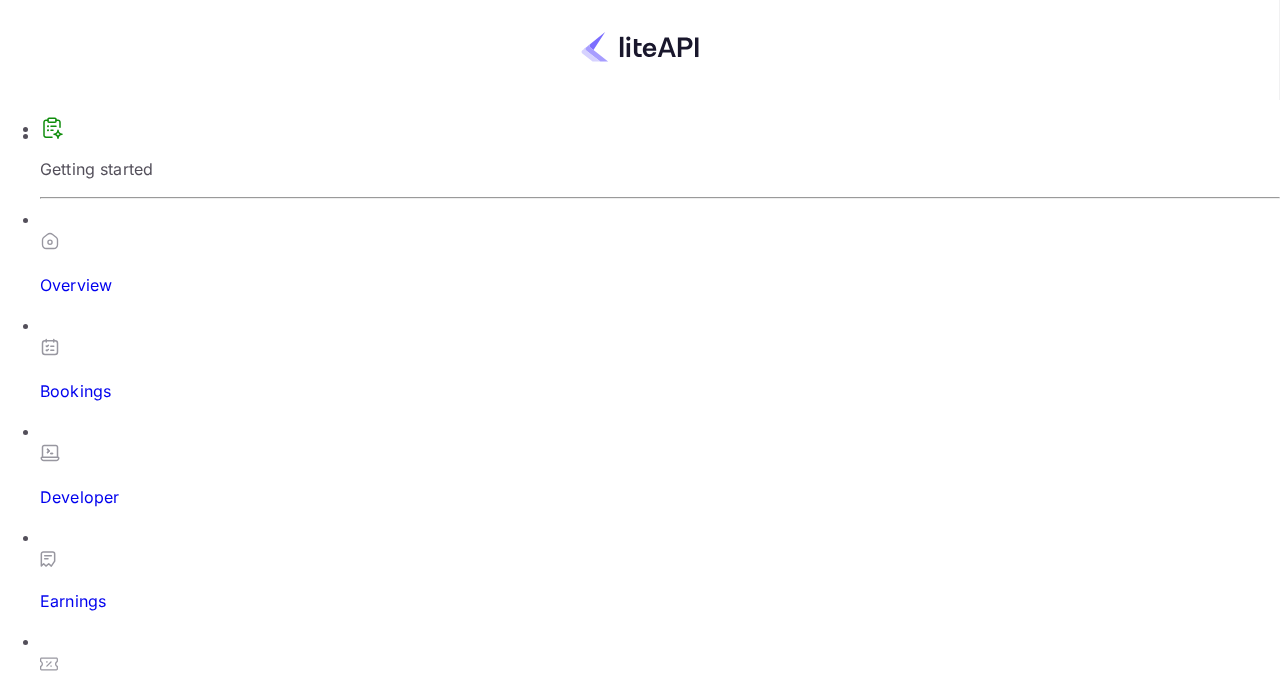 click on "Getting started" at bounding box center (660, 148) 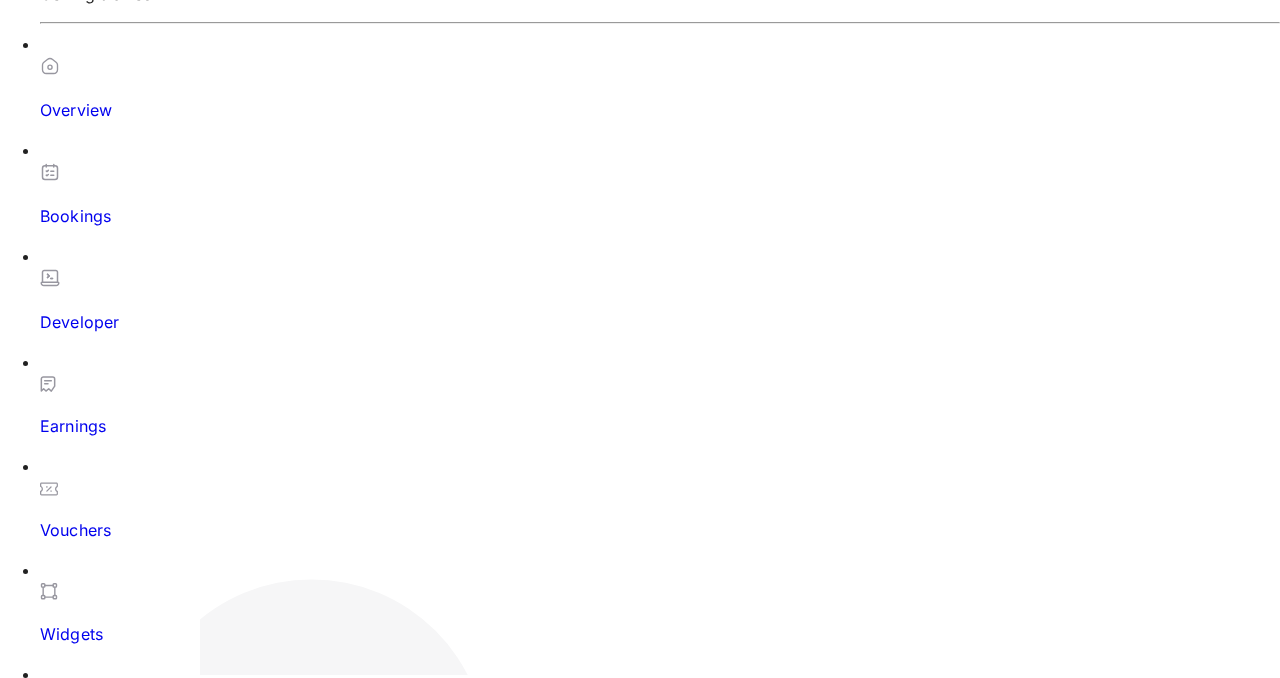 scroll, scrollTop: 0, scrollLeft: 0, axis: both 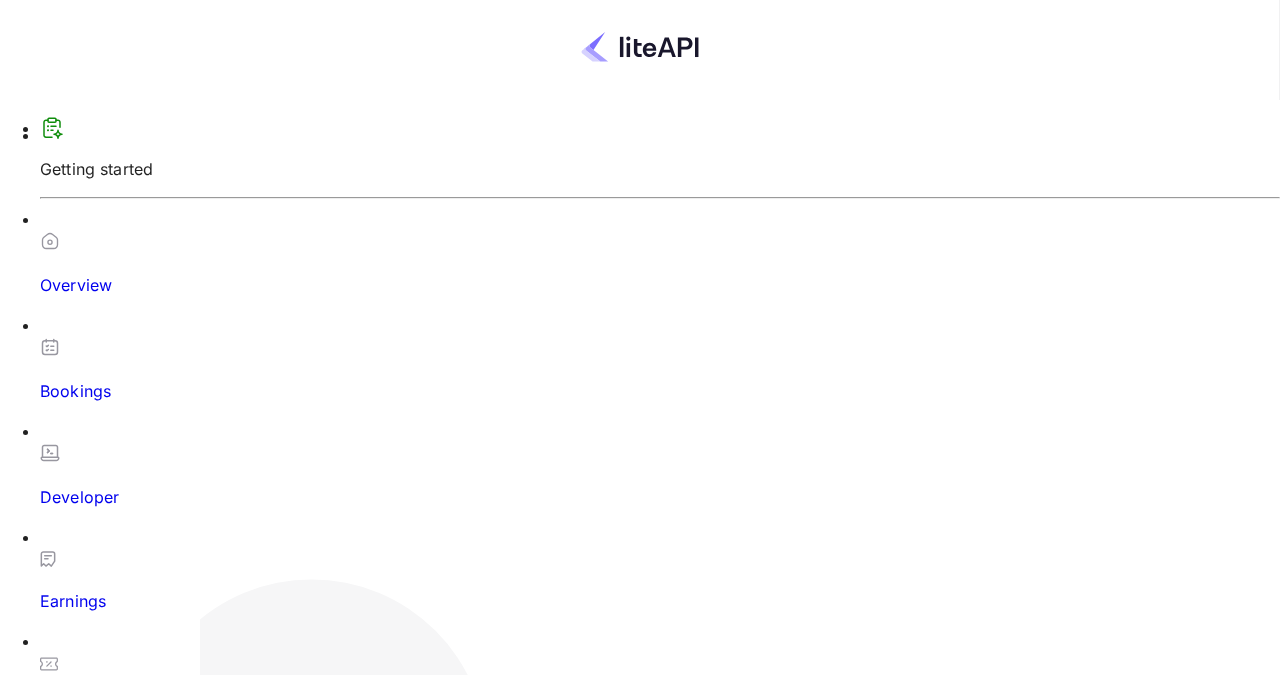 click on "Overview" at bounding box center (660, 285) 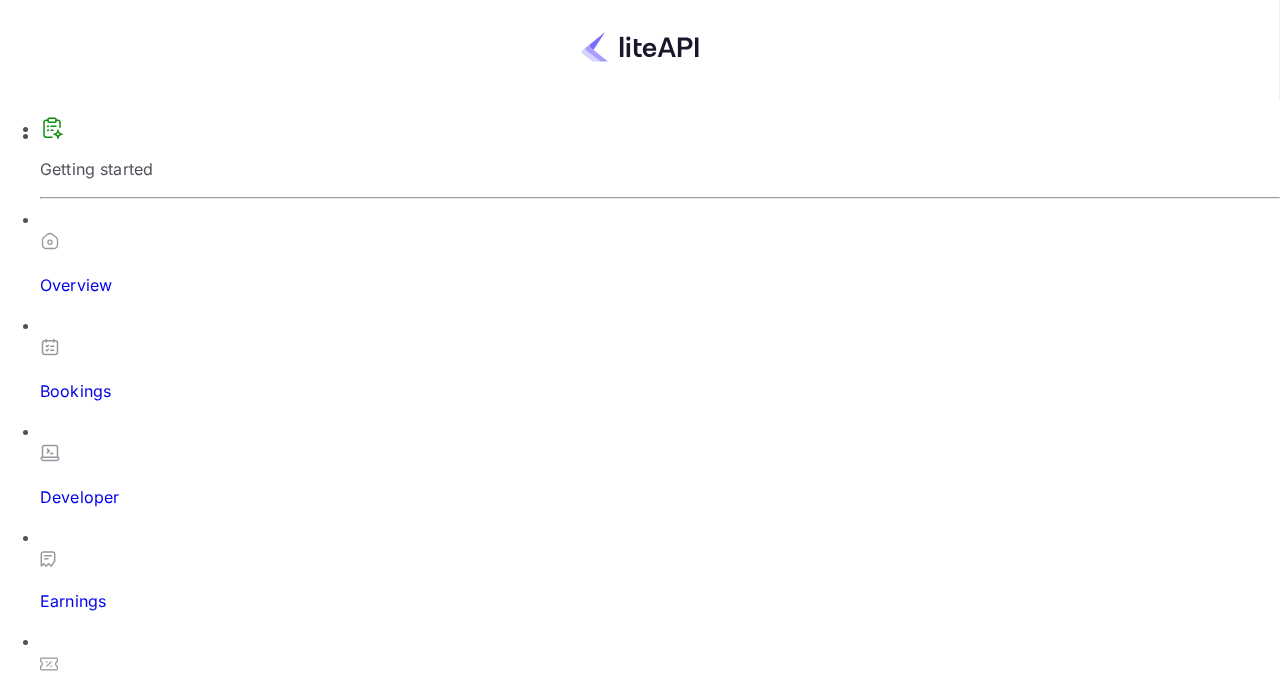 click on "Bookings" at bounding box center (660, 391) 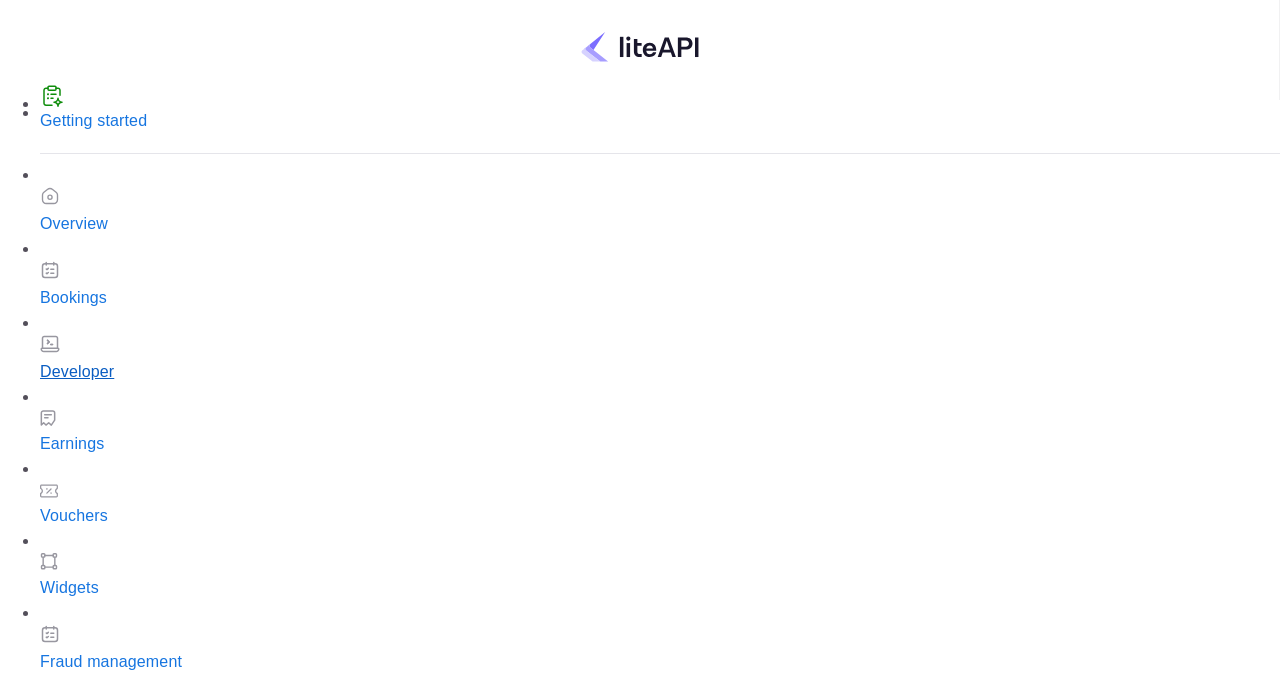 click on "Developer" at bounding box center (660, 359) 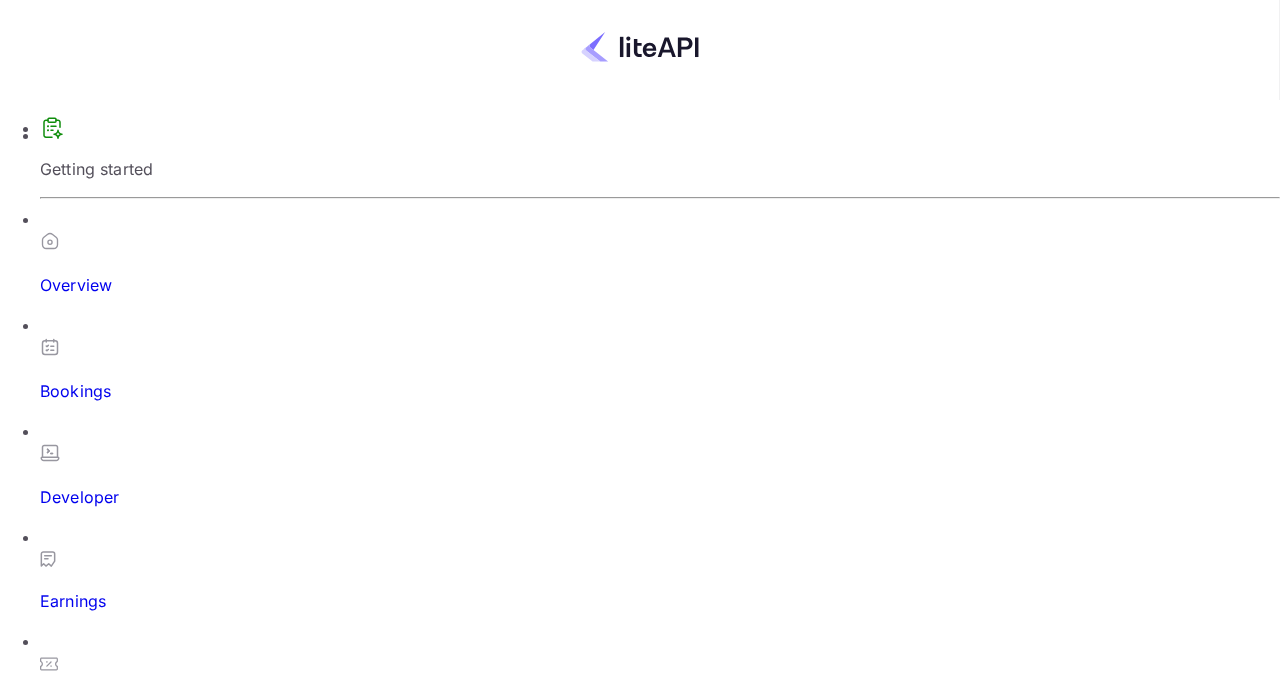 click on "Vouchers" at bounding box center [660, 673] 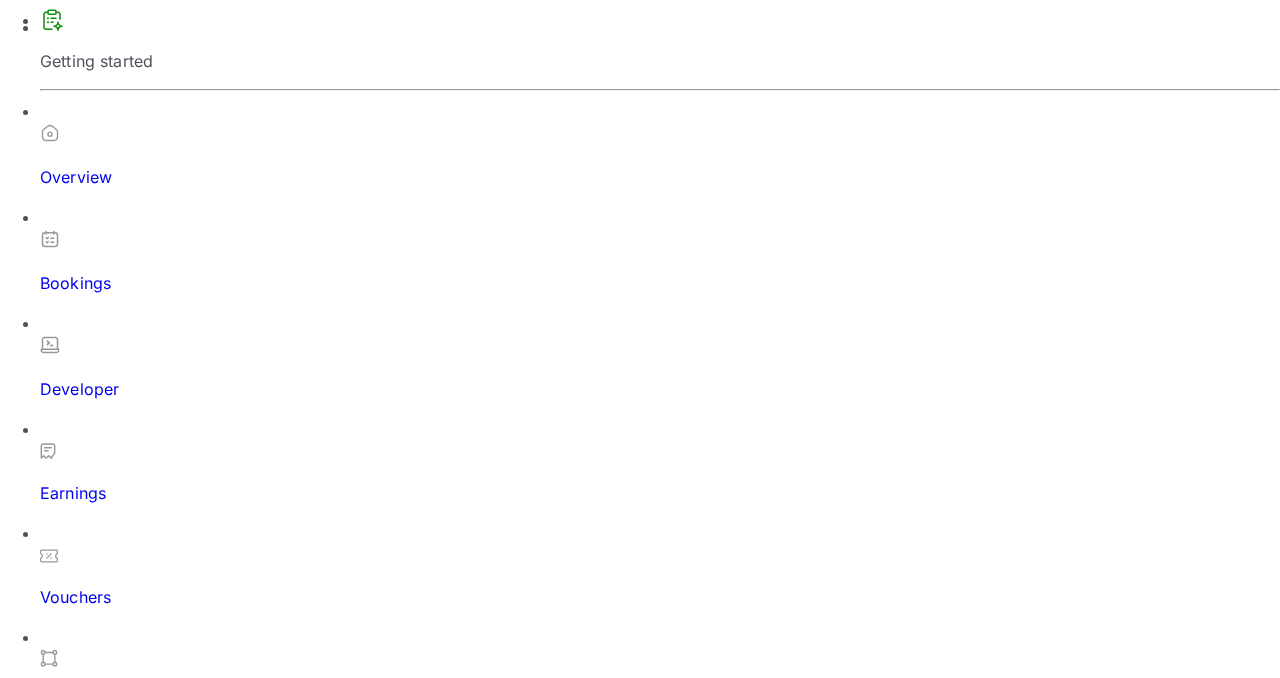 click on "Balance" at bounding box center (104, 1700) 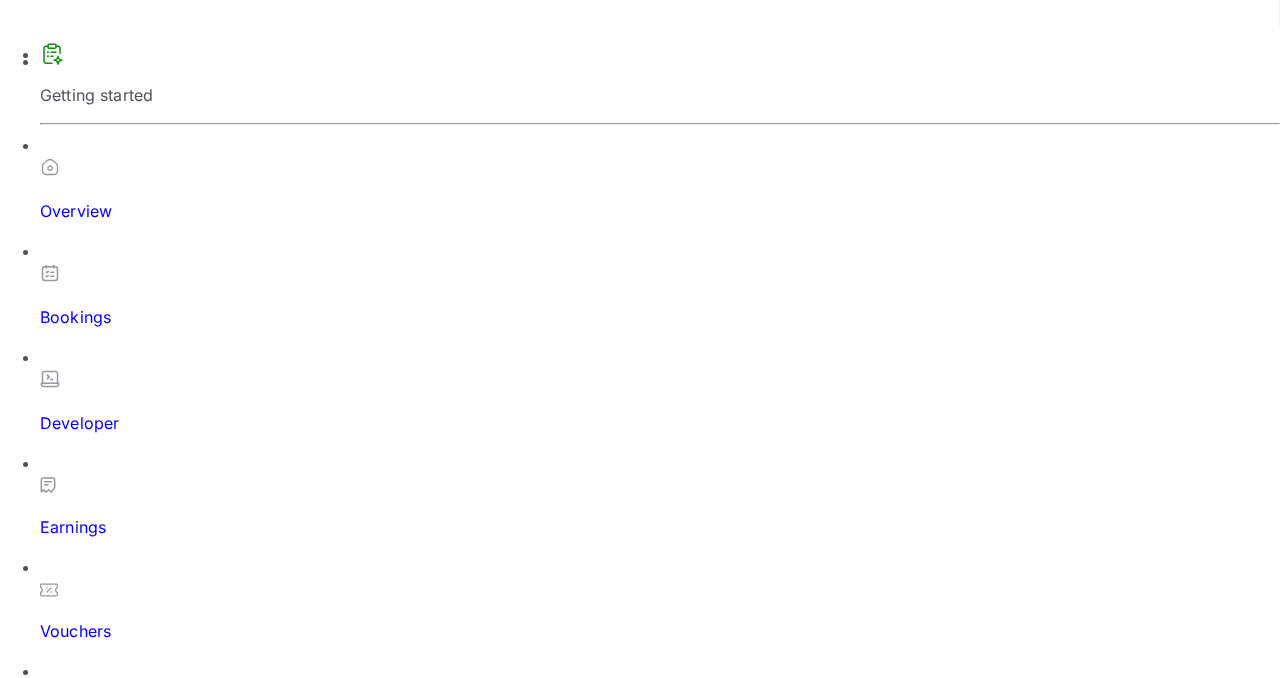click on "Withdrawal methods" at bounding box center (405, 1734) 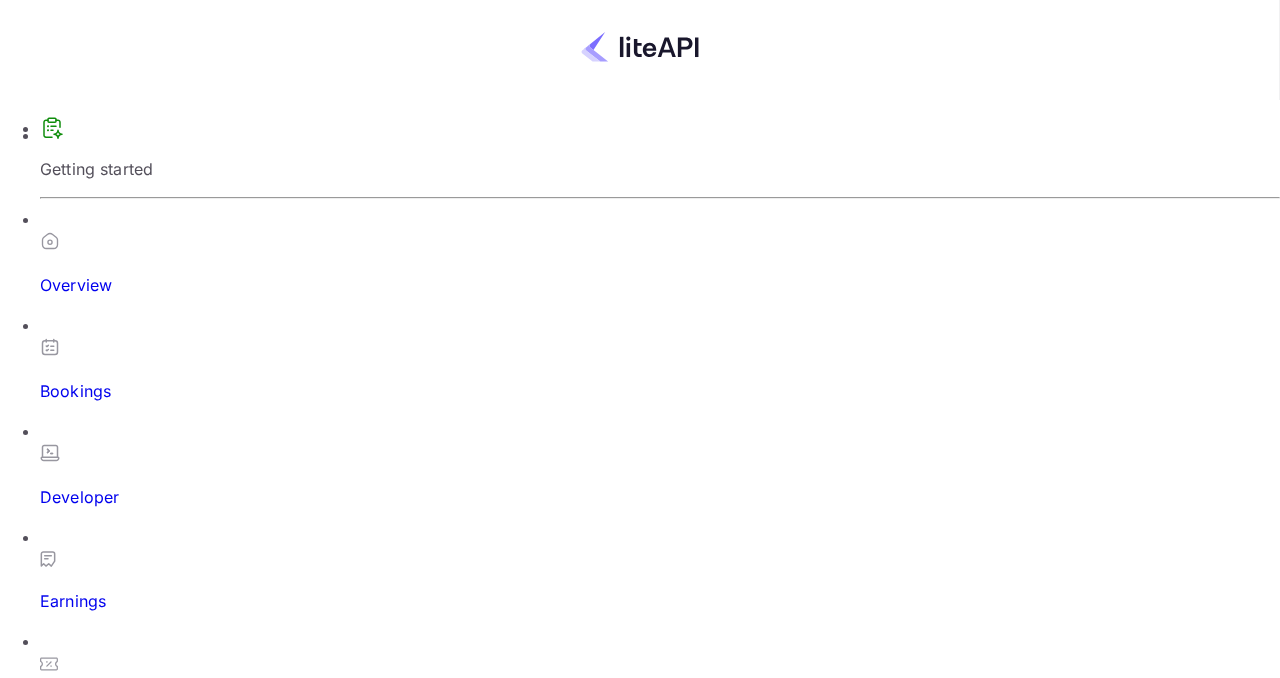 click on "Earnings Overview Balance Payouts Payment methods Withdrawal methods Create Stripe Account Bank account Connect Materio - React Admin Template Materio Admin is the most developer friendly & highly customizable Admin Dashboard Template based on MUI and NextJS. Click on below buttons to explore PRO version. Demo Download" at bounding box center (640, 1822) 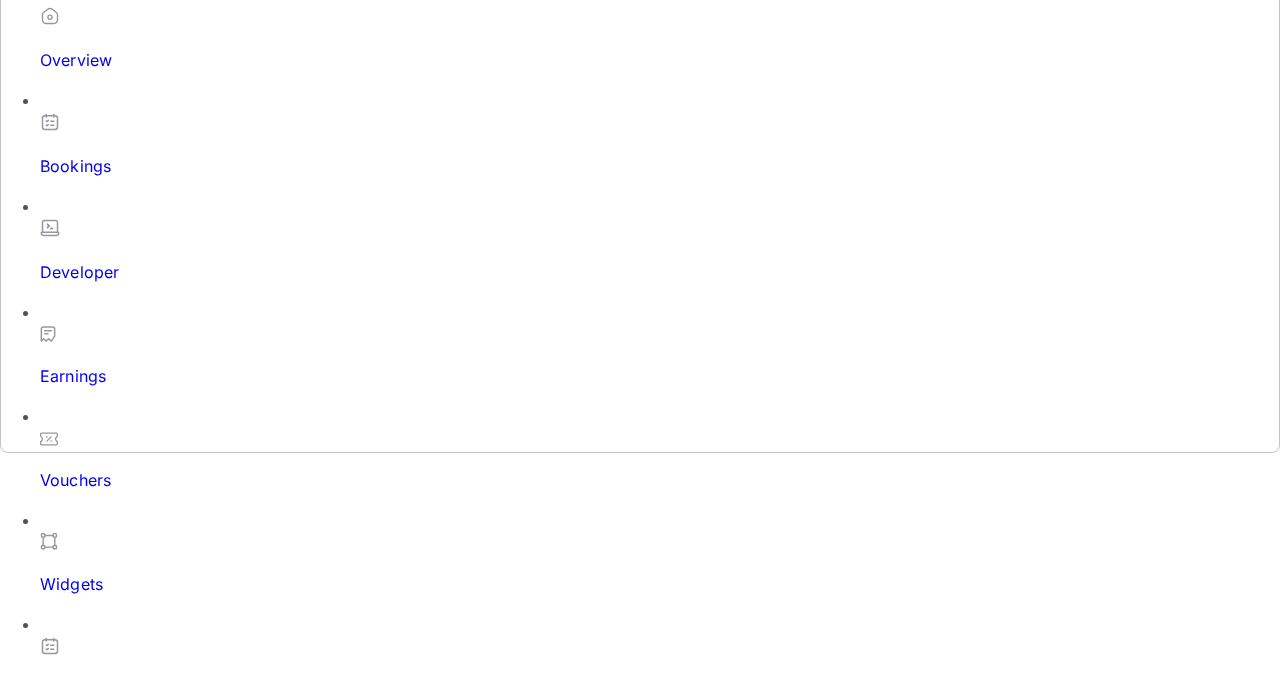 scroll, scrollTop: 0, scrollLeft: 0, axis: both 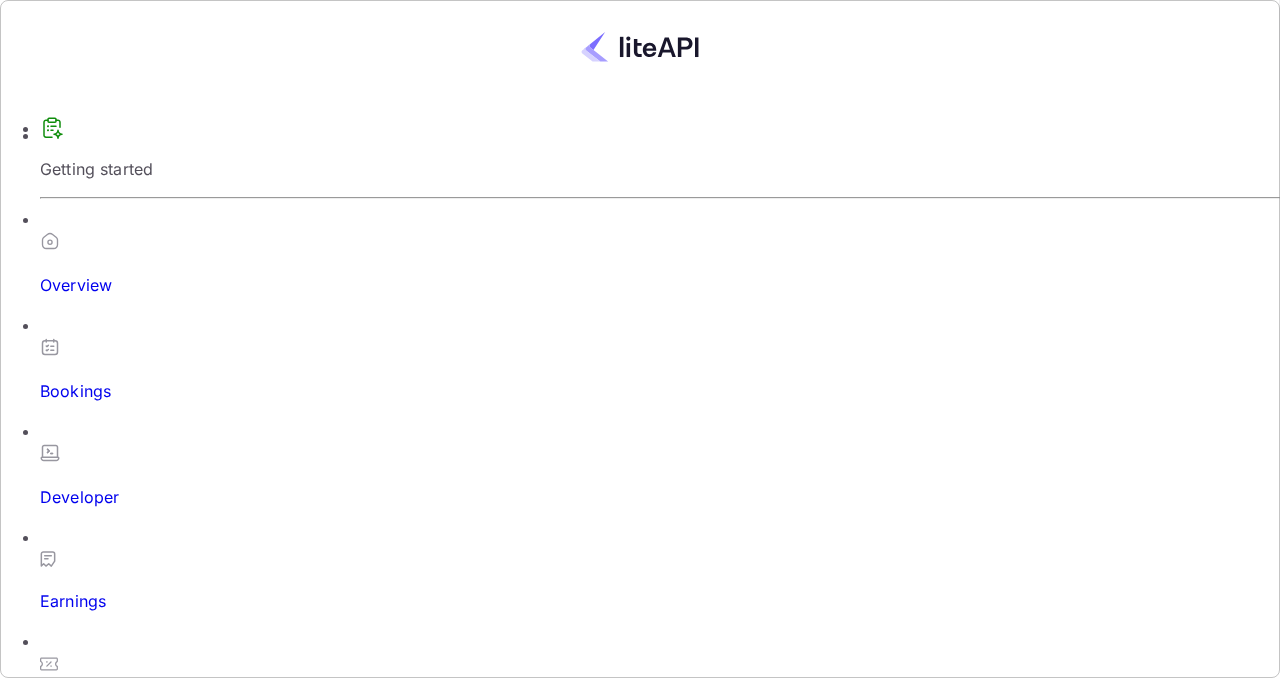 click on "Getting started" at bounding box center (660, 148) 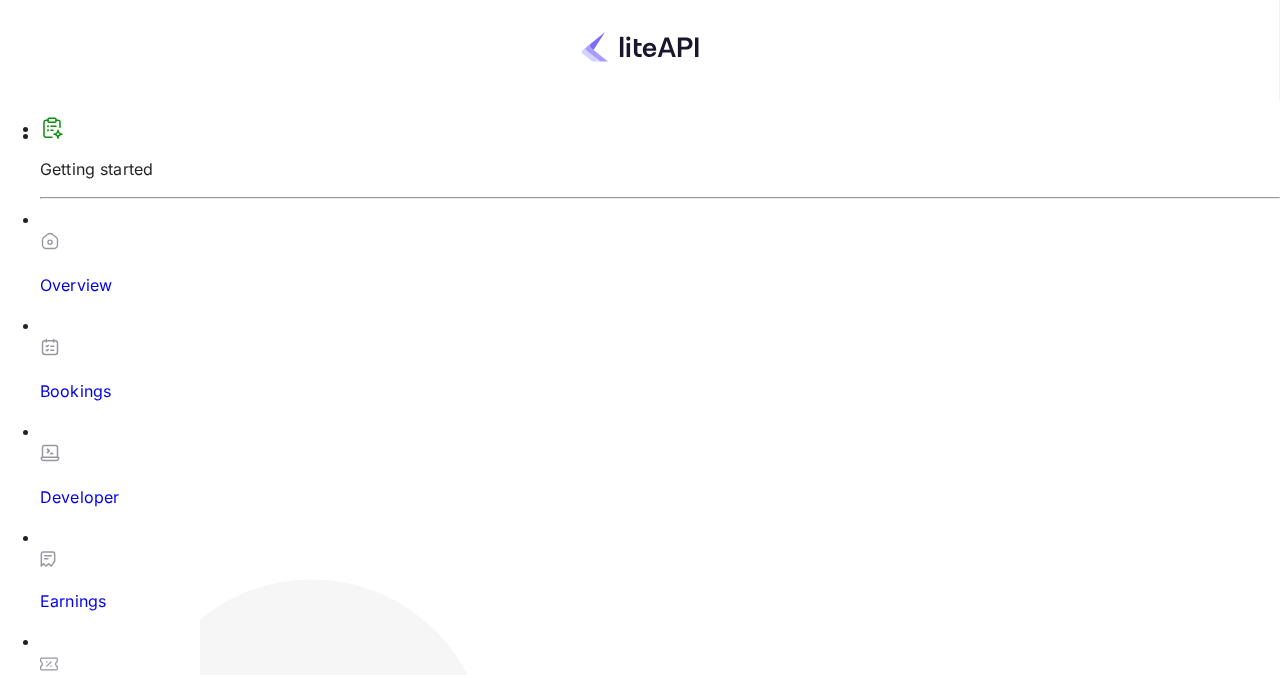 click on "Widgets" at bounding box center (660, 809) 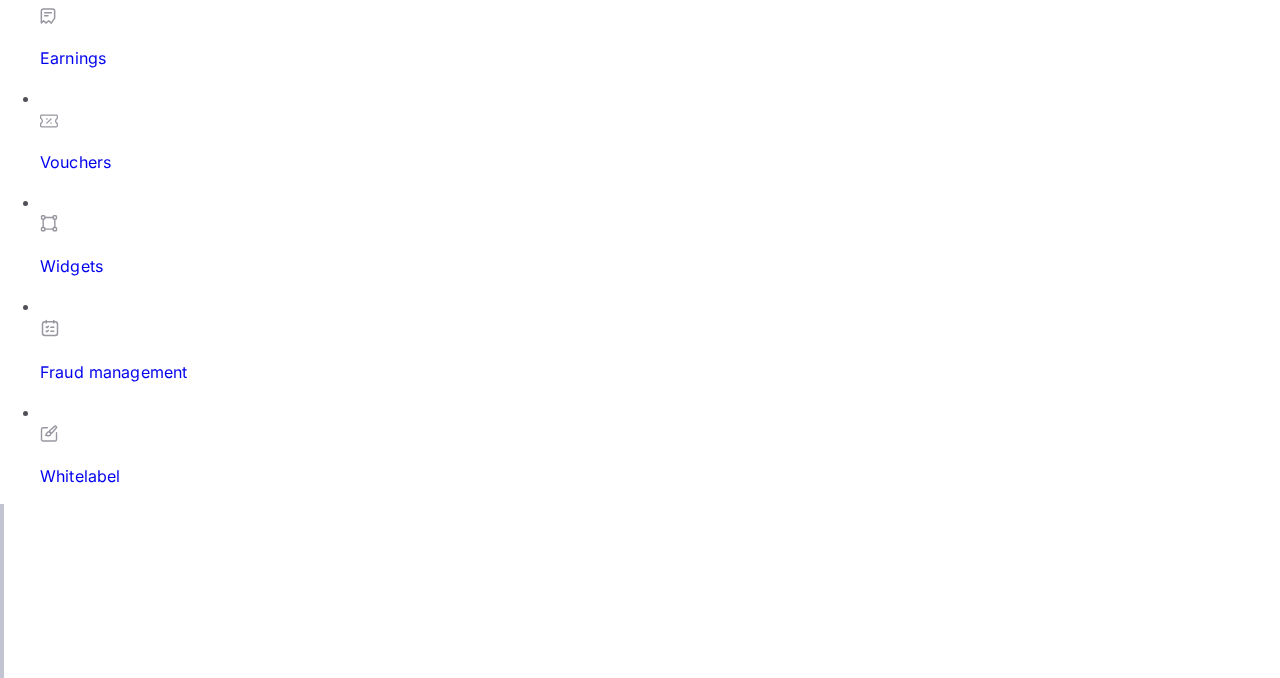 scroll, scrollTop: 682, scrollLeft: 0, axis: vertical 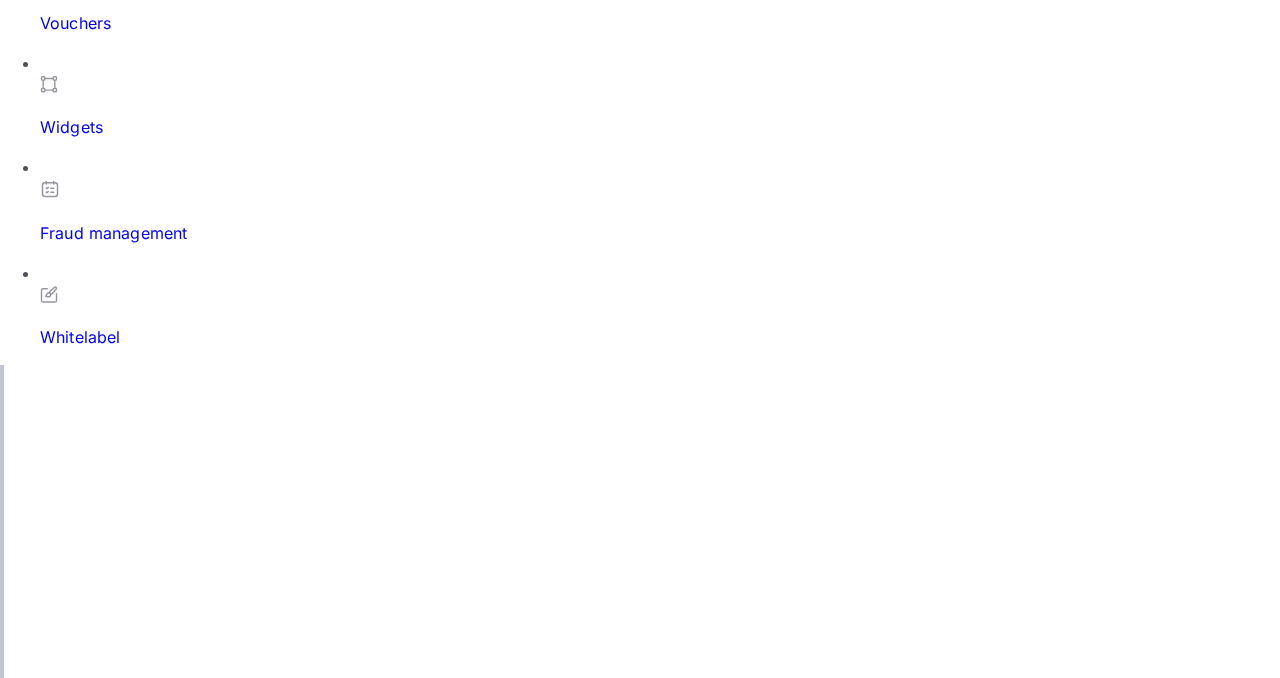 click on "Fraud management" at bounding box center (660, 212) 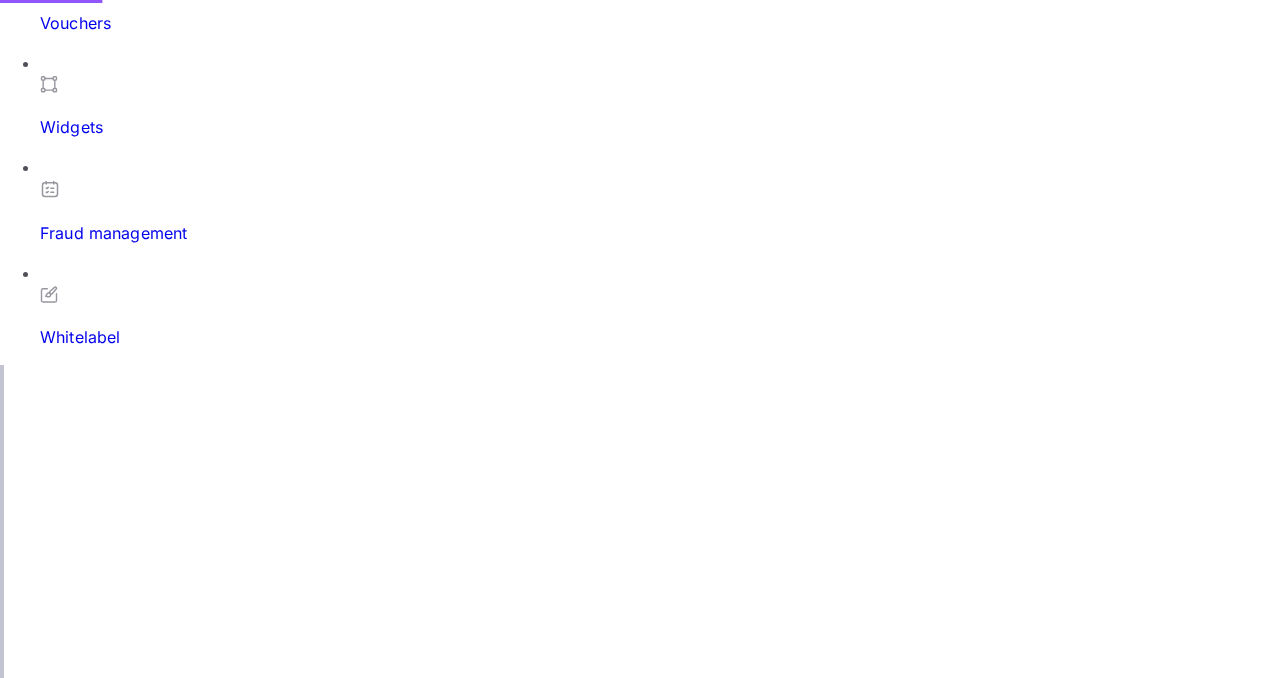 scroll, scrollTop: 0, scrollLeft: 0, axis: both 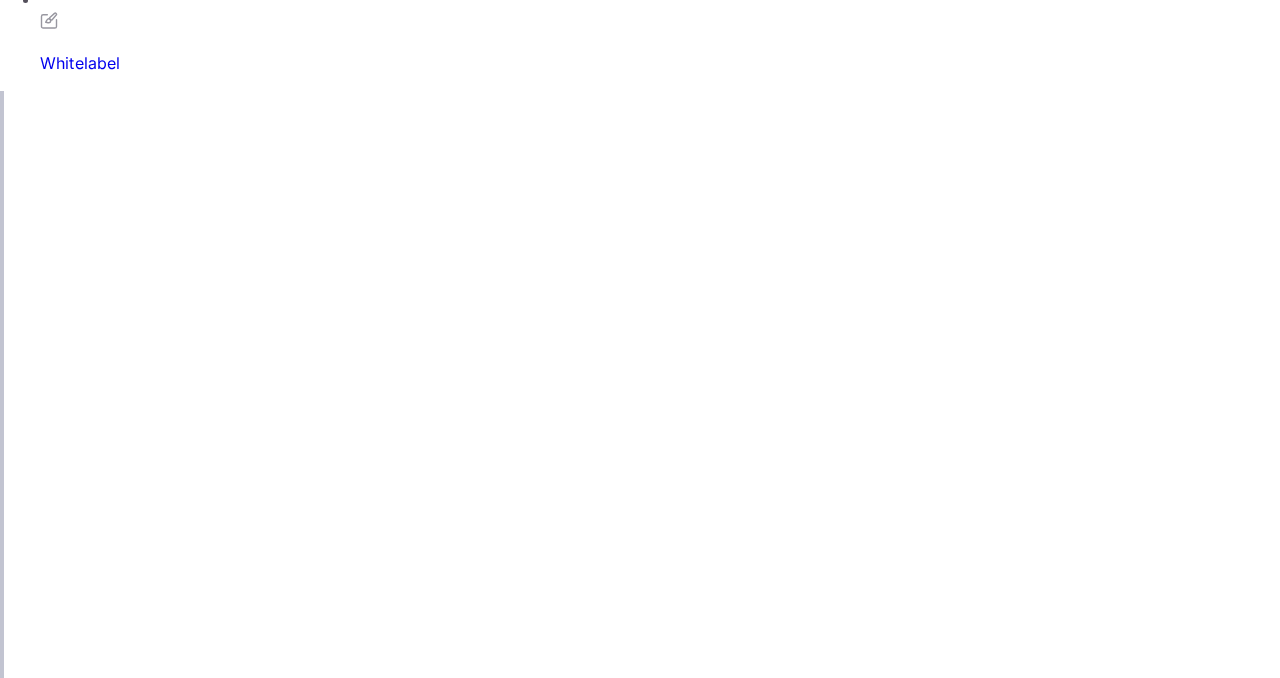 click on "Getting started Overview Bookings Developer Earnings Vouchers Widgets Fraud management Whitelabel" at bounding box center (640, -383) 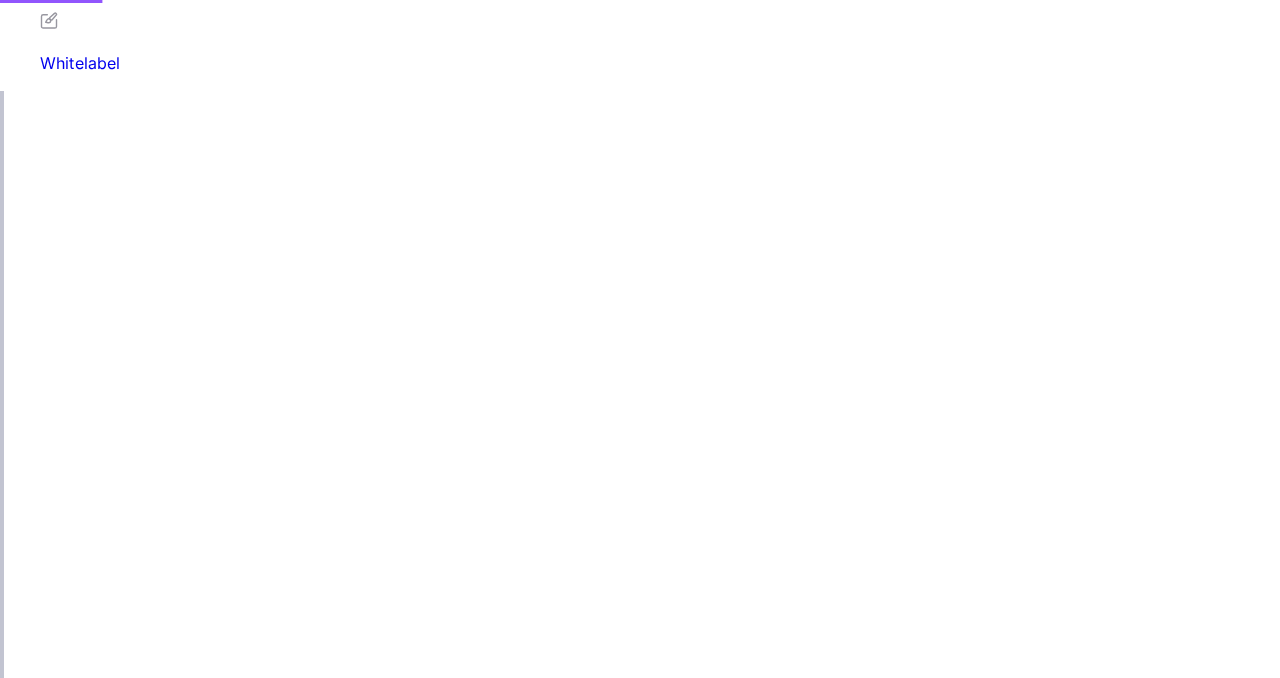 scroll, scrollTop: 0, scrollLeft: 0, axis: both 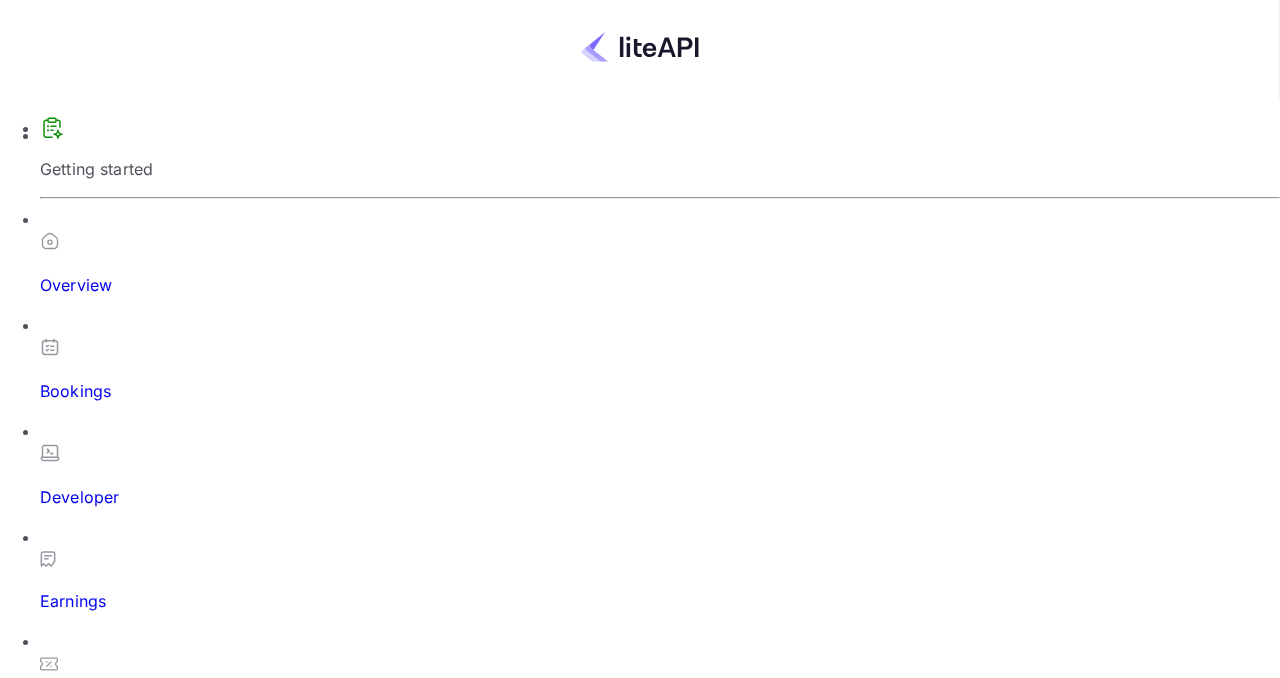 click on "Customize" at bounding box center (1034, 1753) 